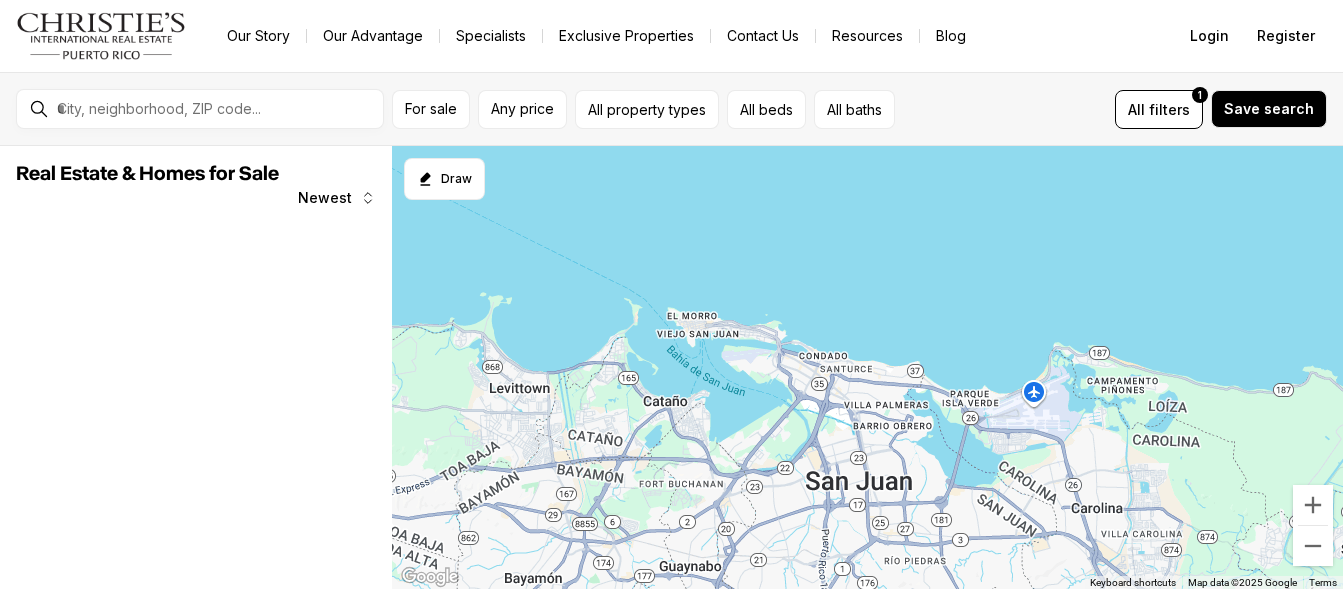 scroll, scrollTop: 0, scrollLeft: 0, axis: both 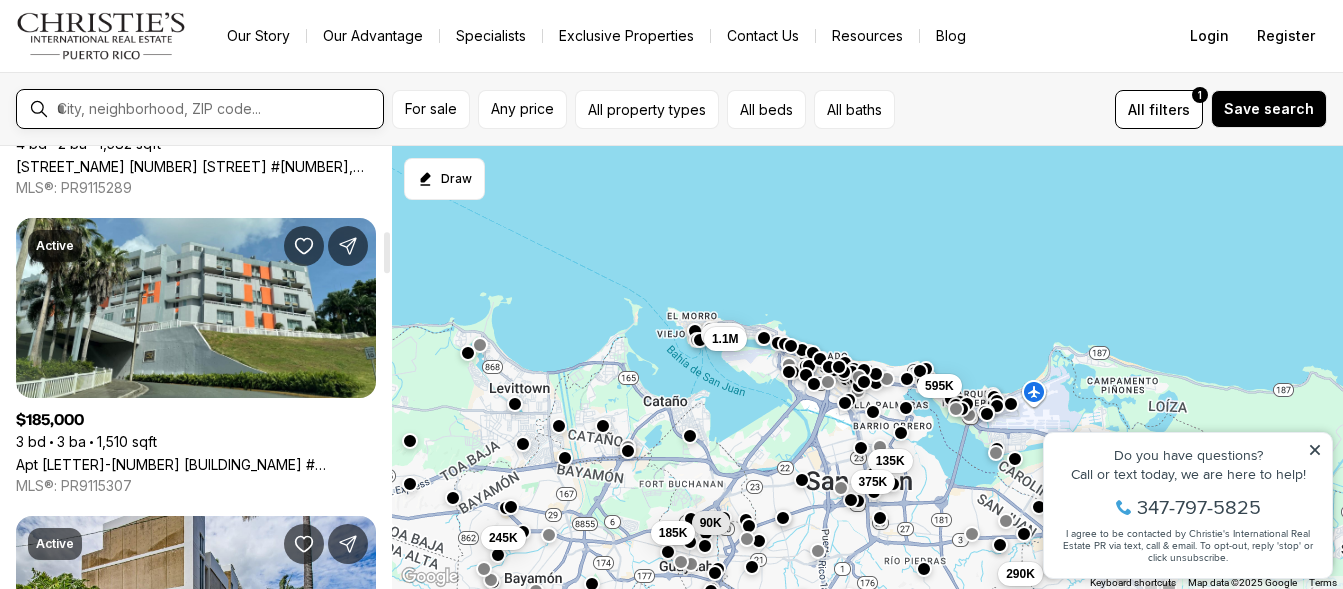click at bounding box center [216, 109] 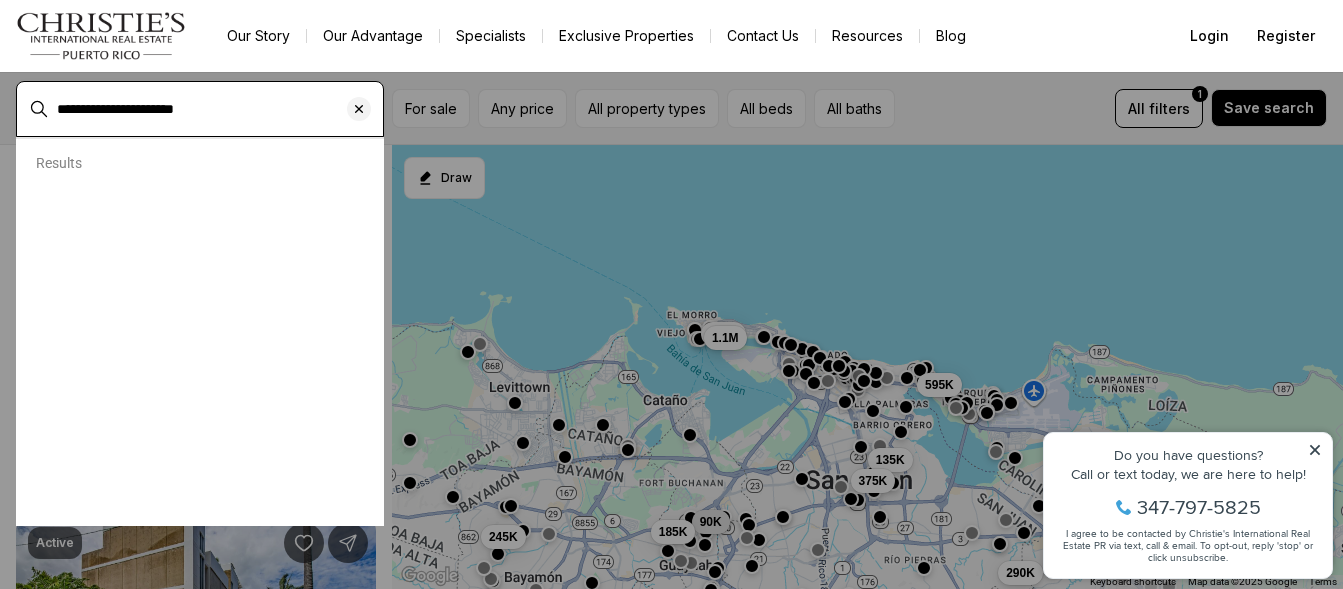 type on "**********" 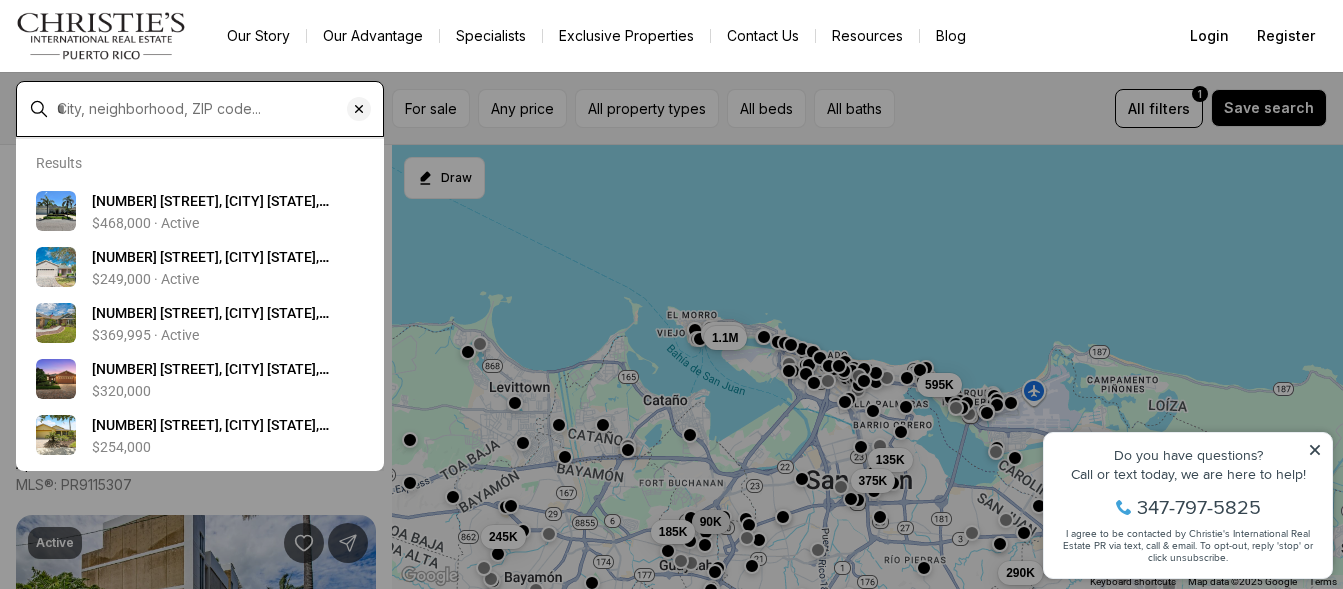 click at bounding box center [216, 109] 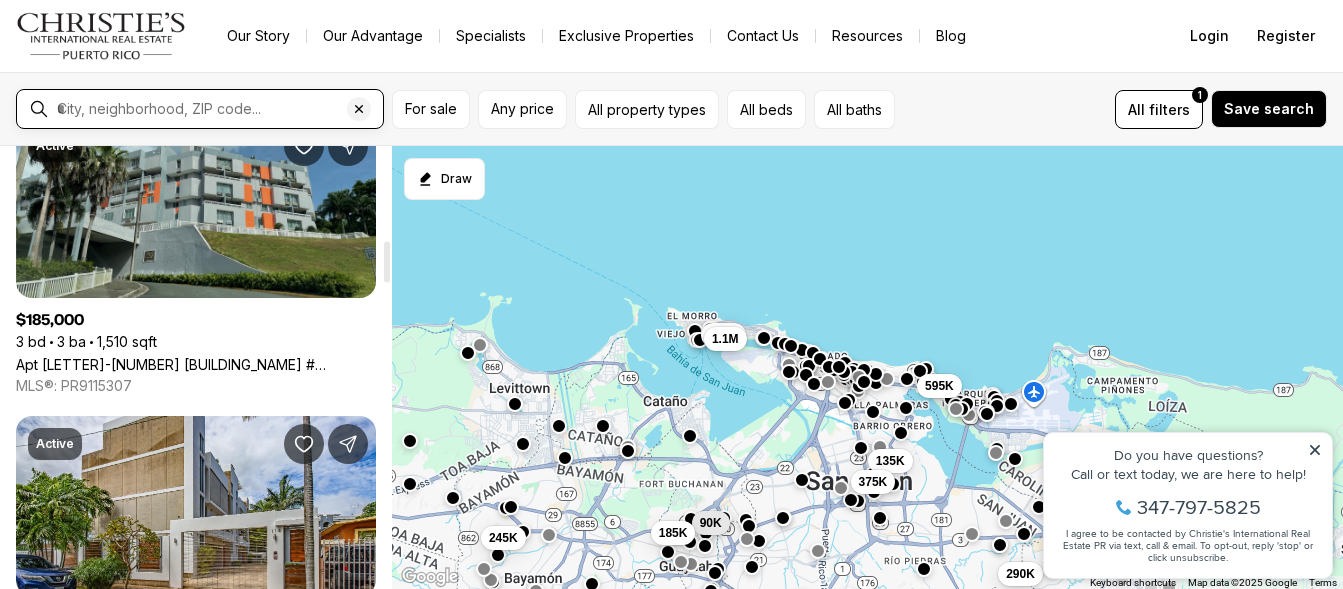 scroll, scrollTop: 900, scrollLeft: 0, axis: vertical 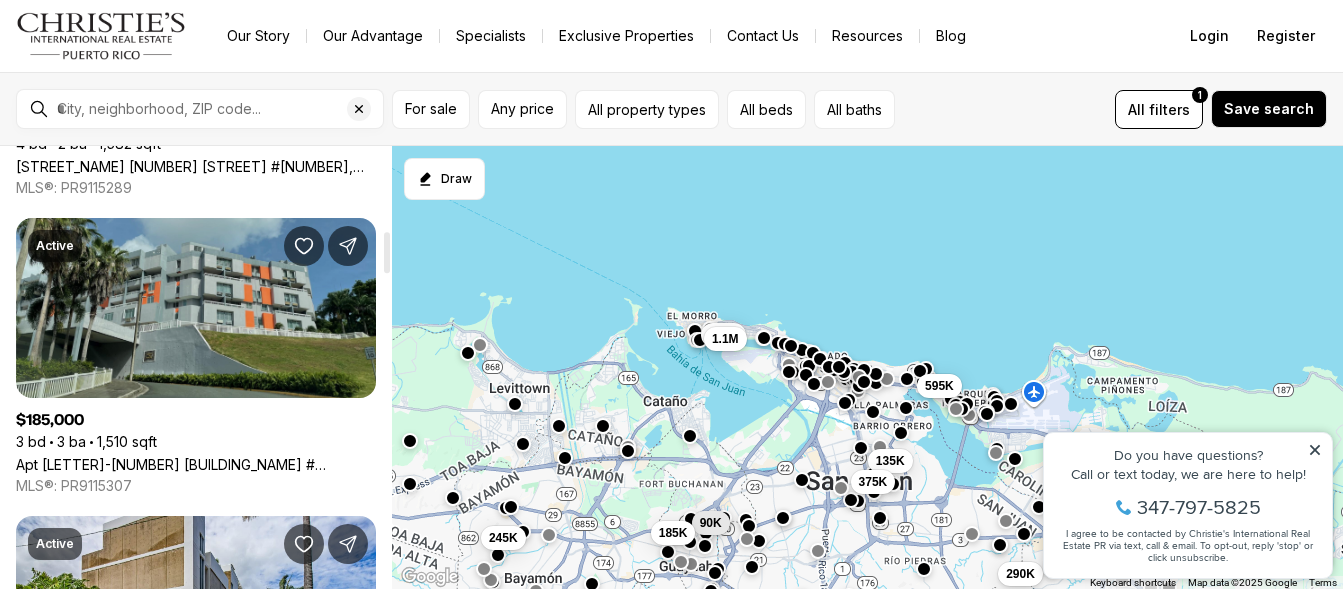 click on "Apt [LETTER]-[NUMBER] [BUILDING_NAME] #[NUMBER], [CITY] [STATE], [POSTAL_CODE]" at bounding box center (196, 464) 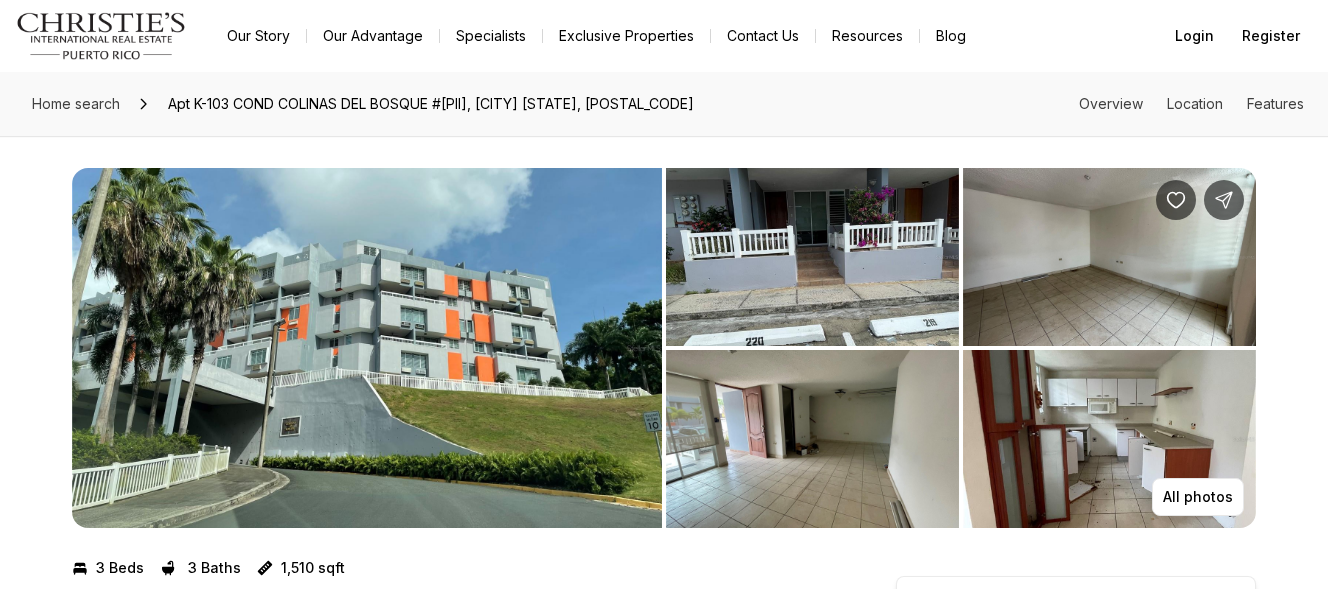 scroll, scrollTop: 0, scrollLeft: 0, axis: both 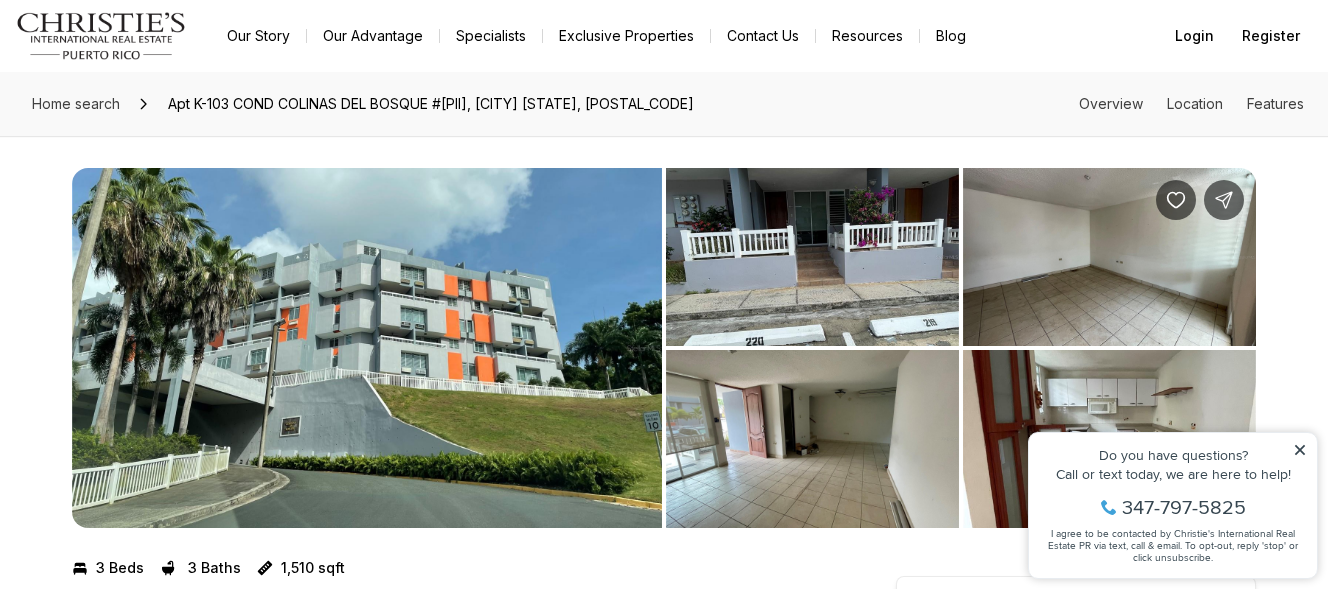 click at bounding box center (367, 348) 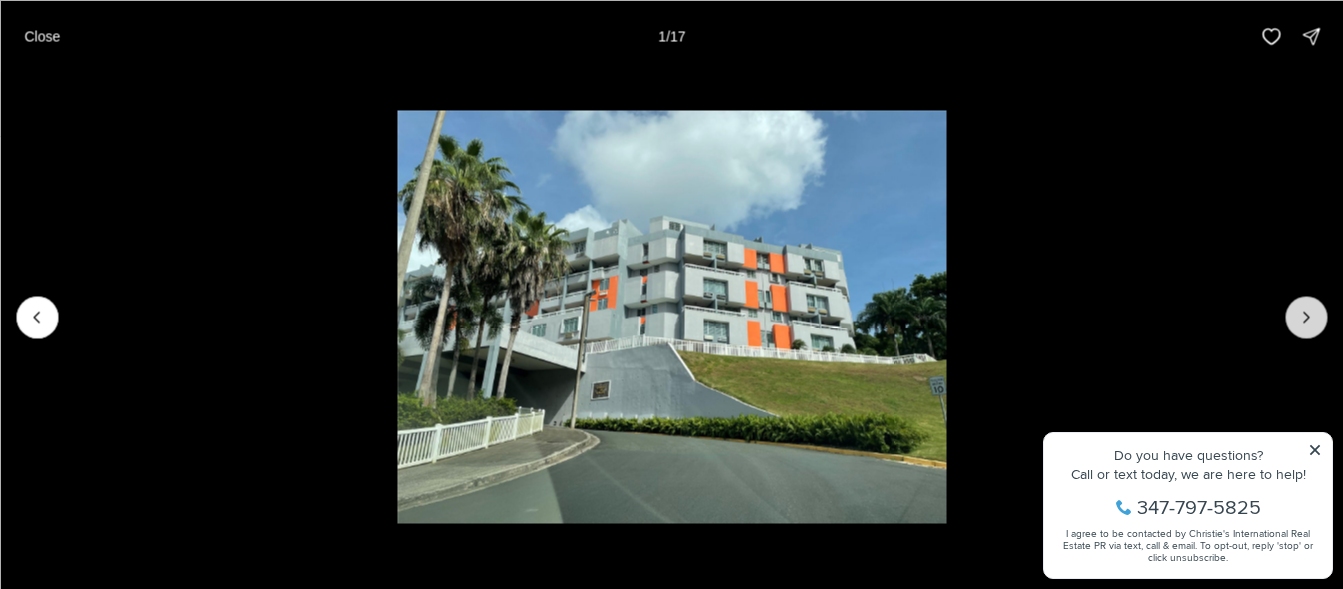 click 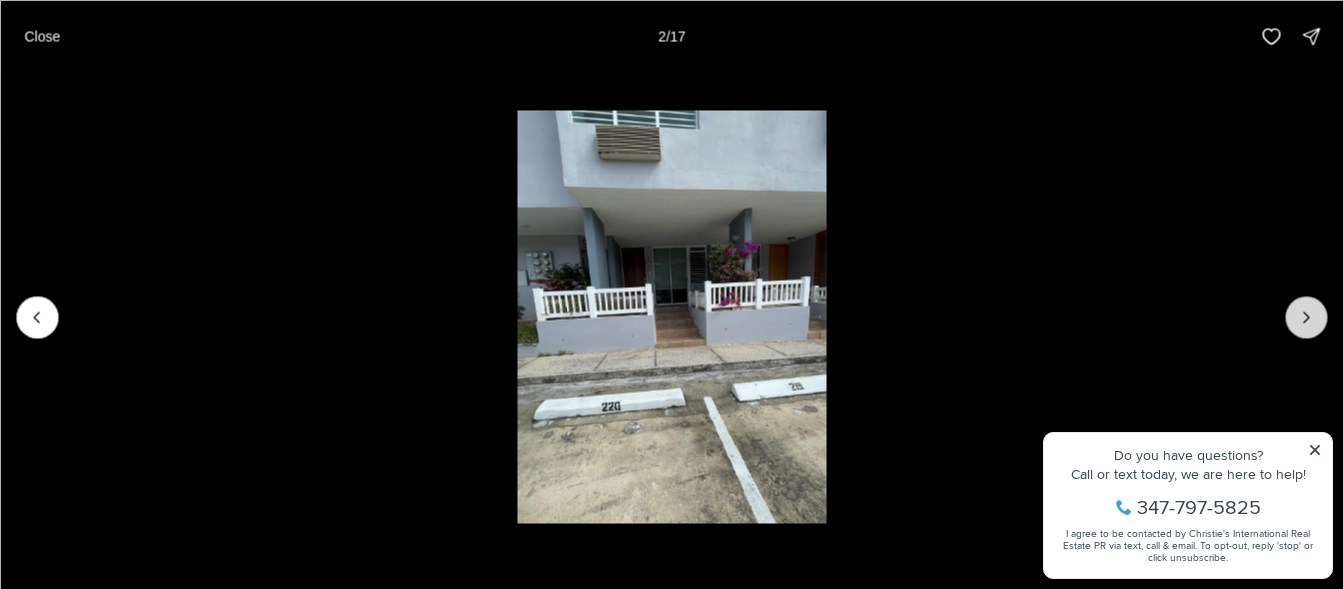 click 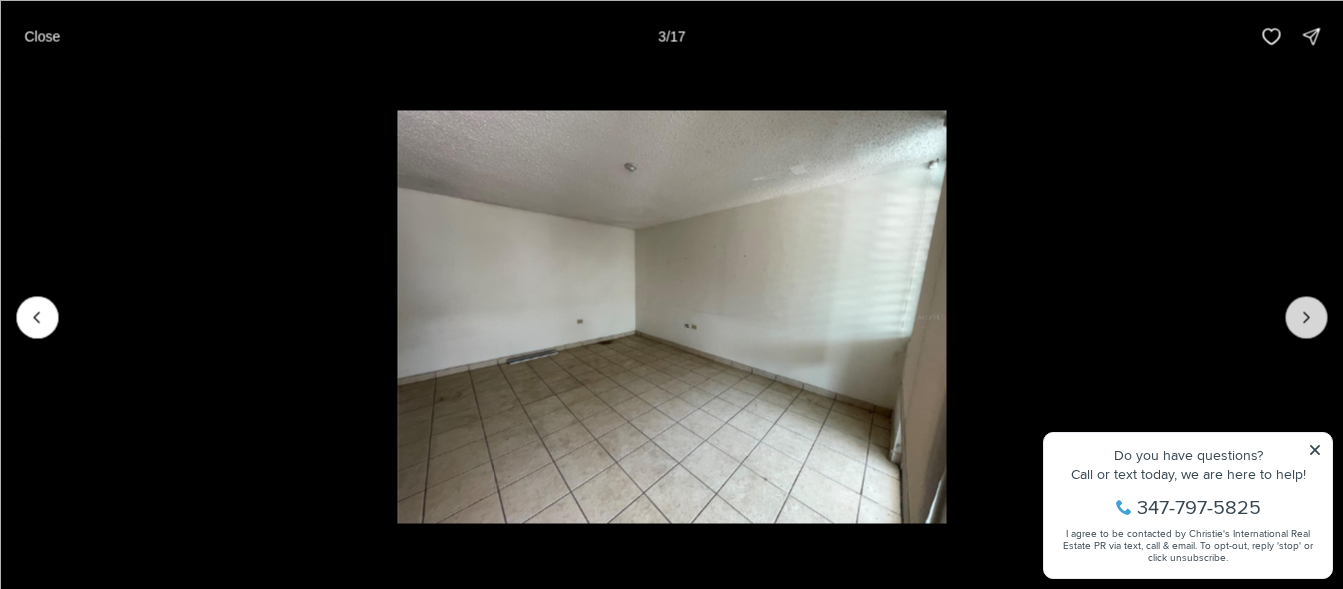 click 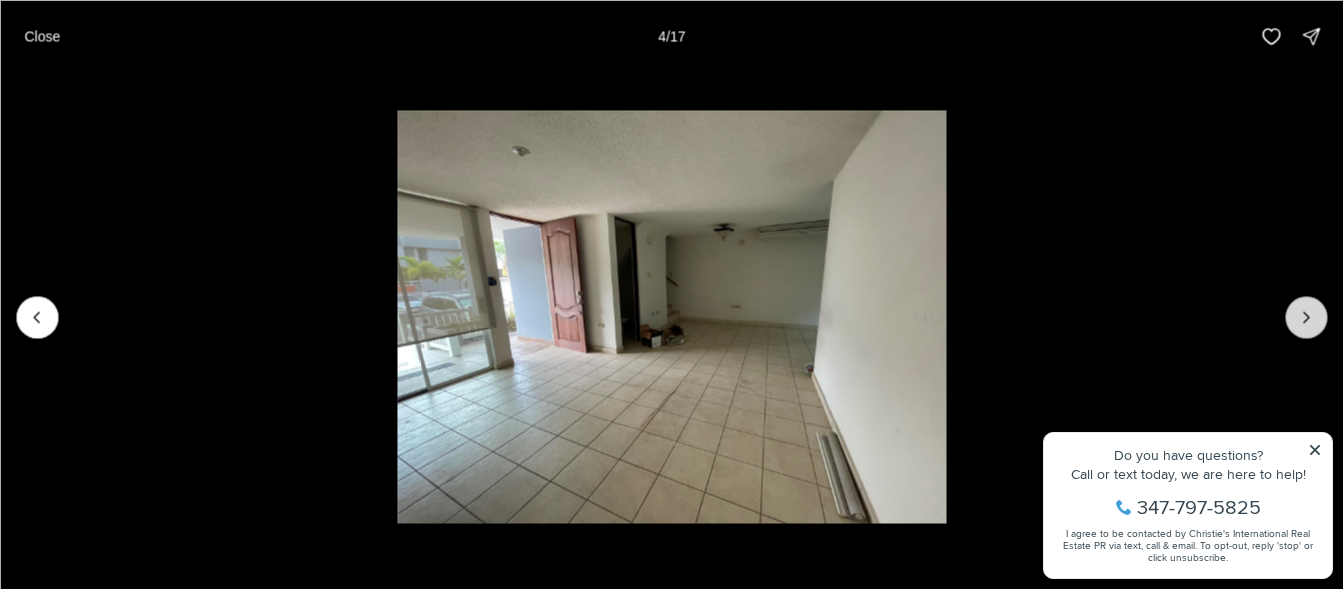 click 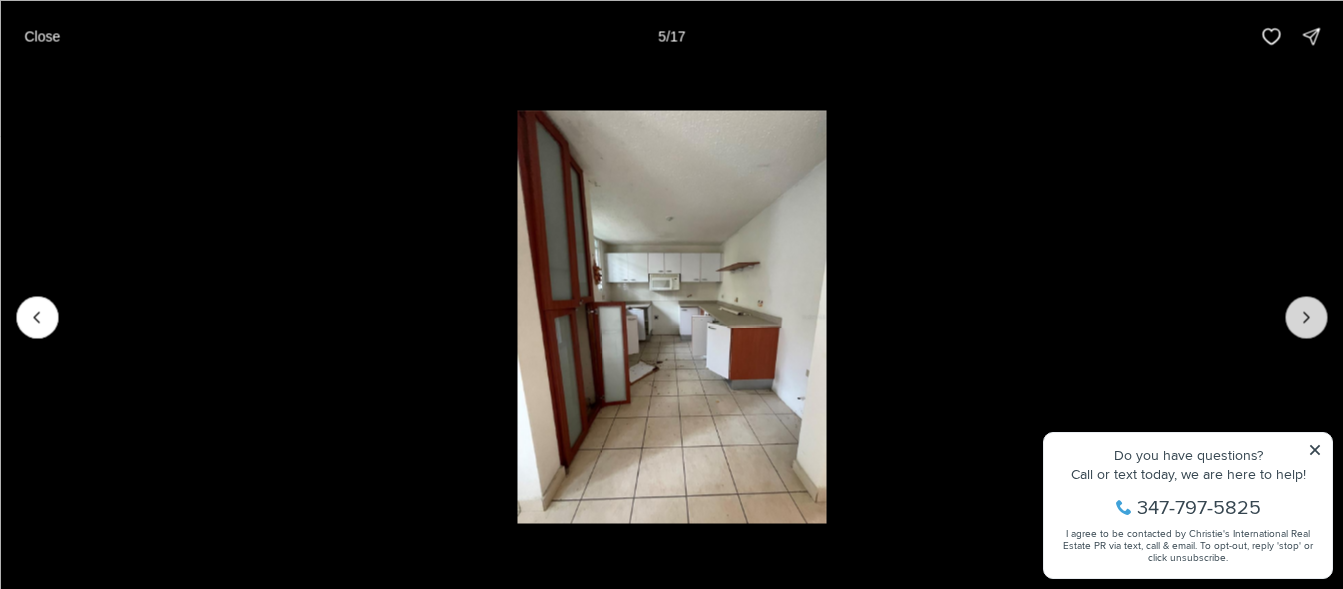 click 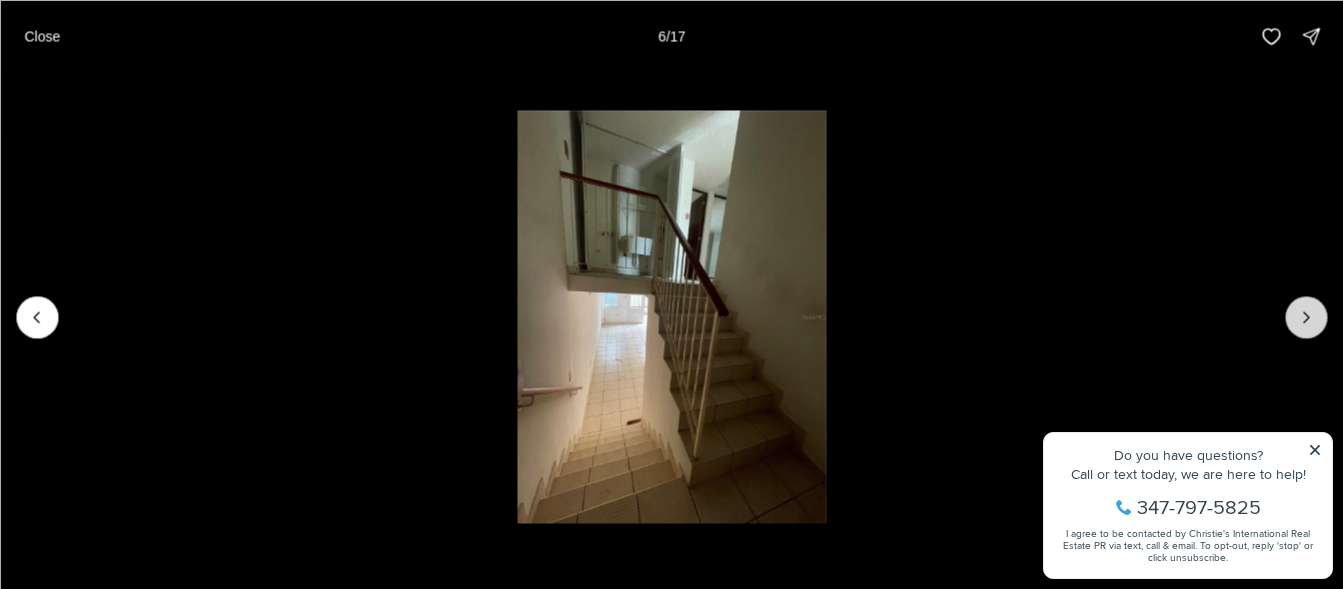 click 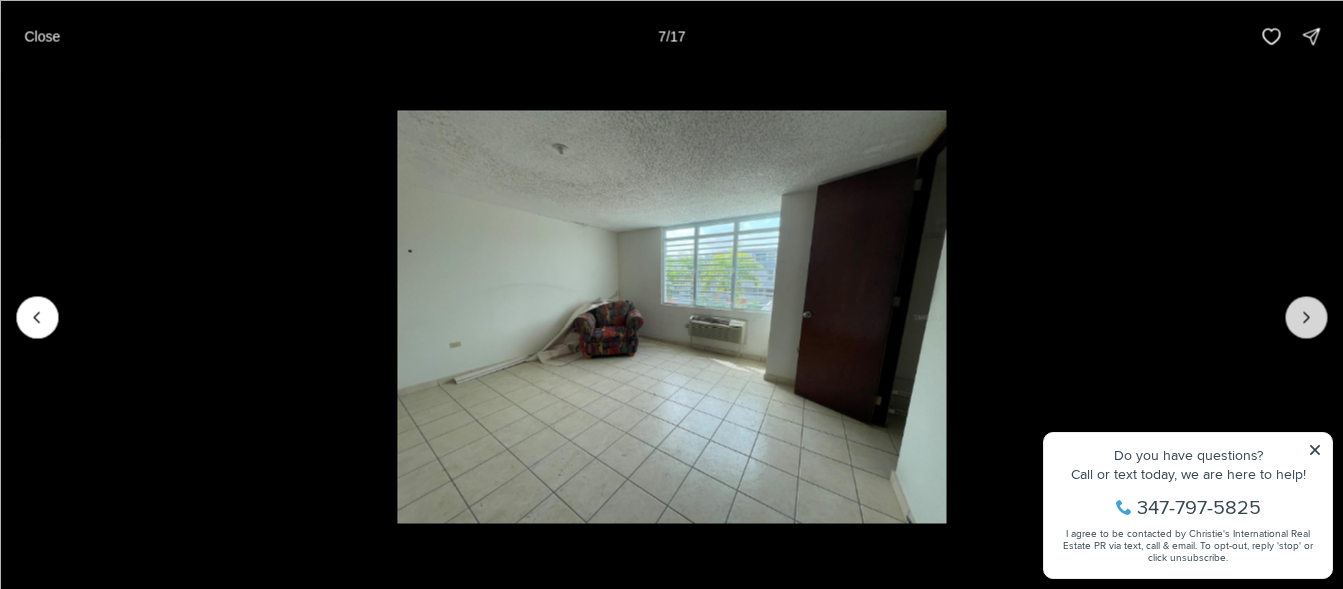 click 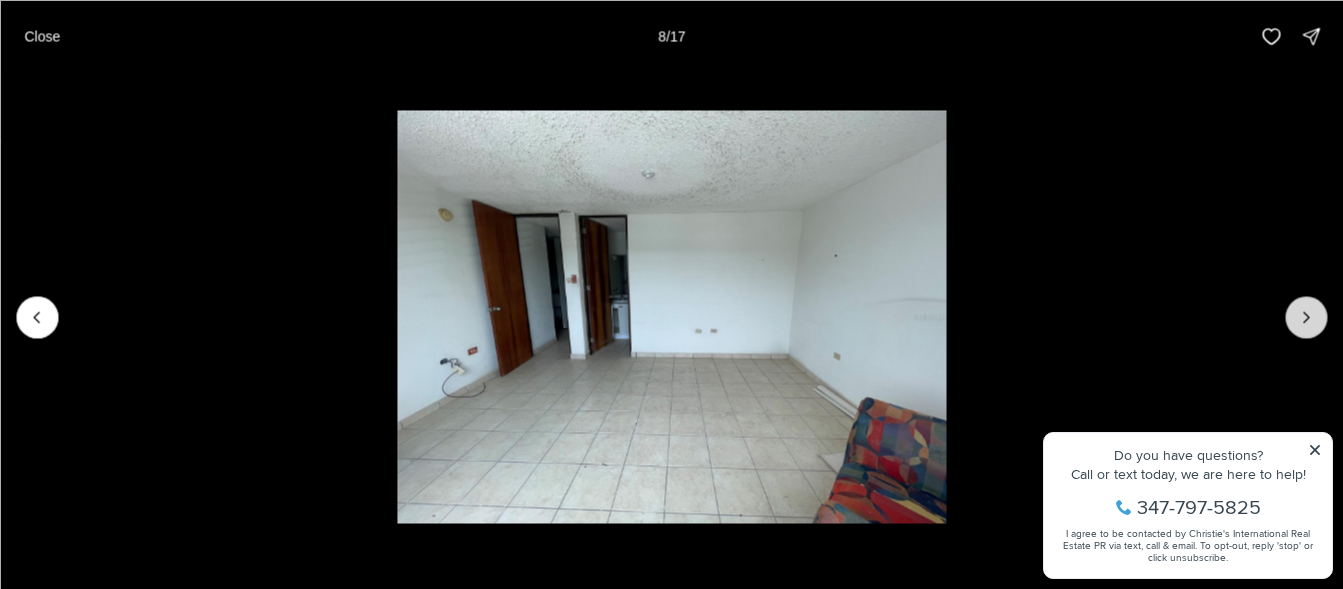 click 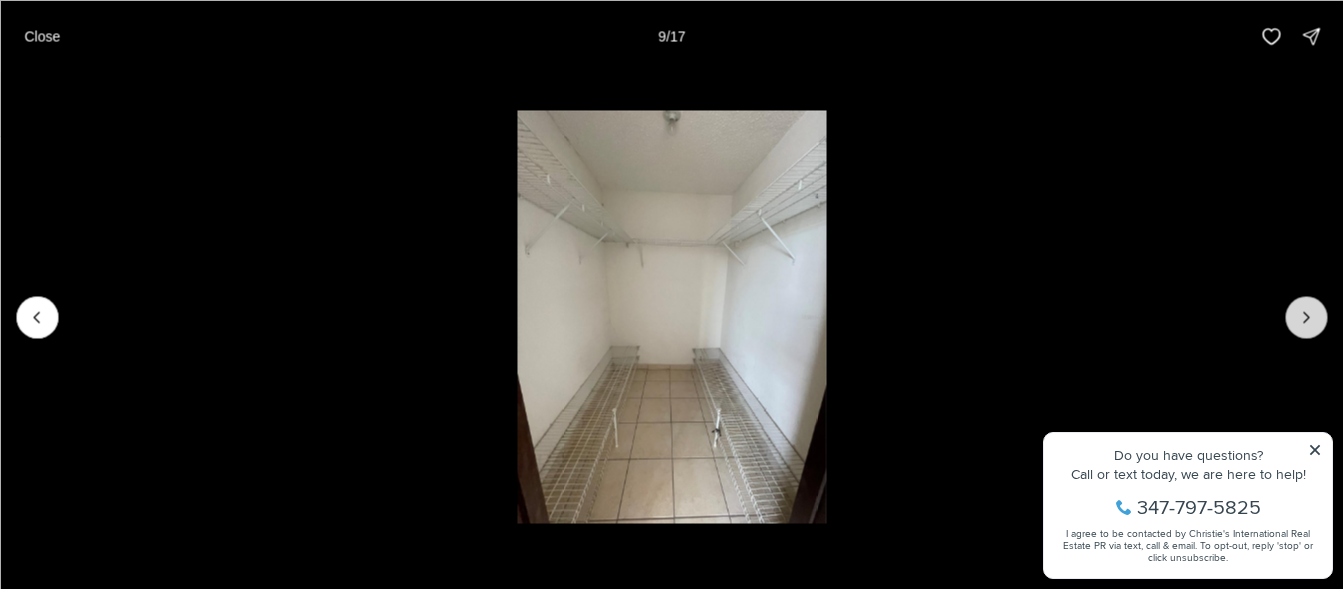 click 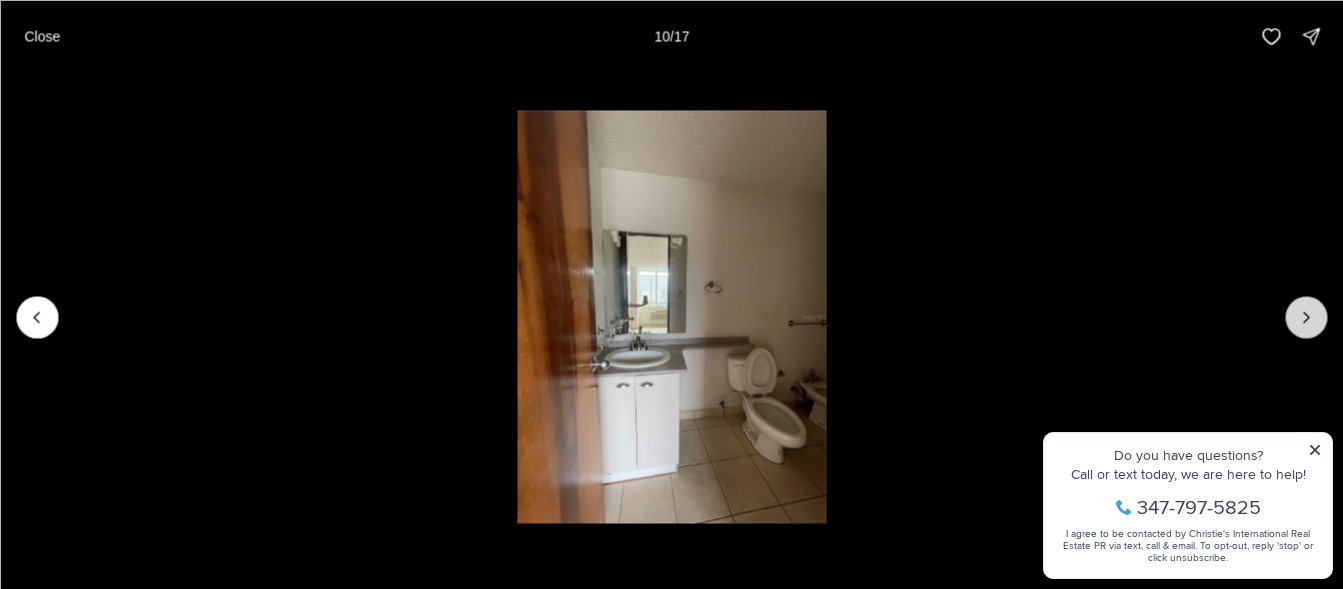 click 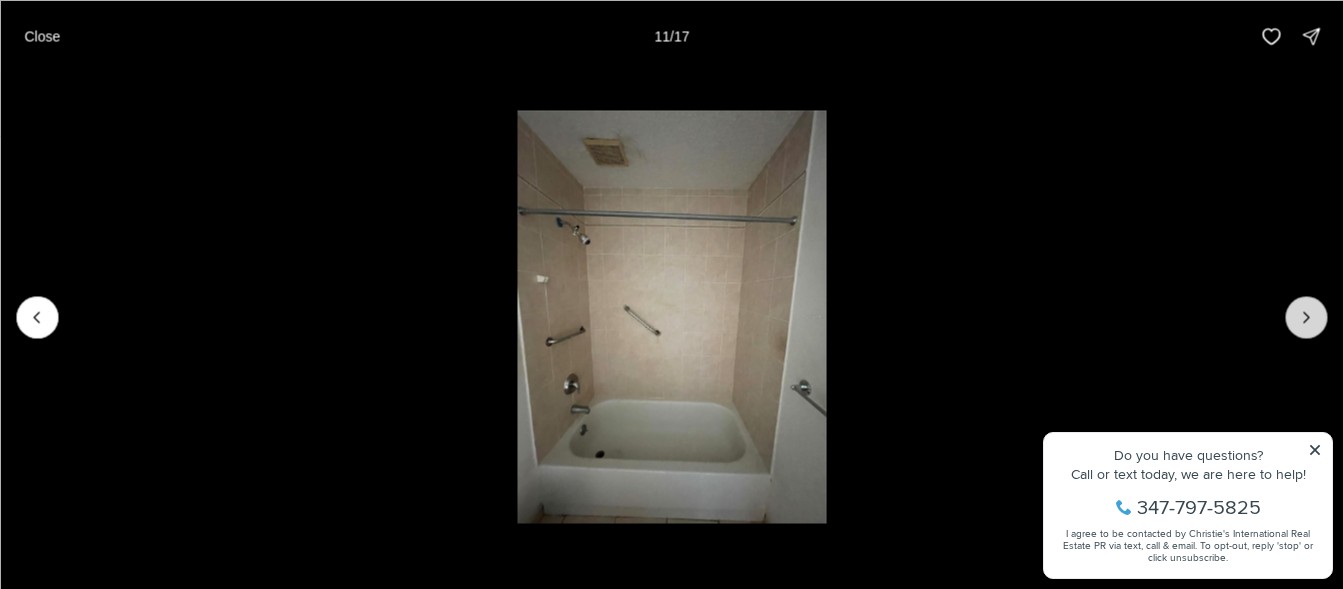 click 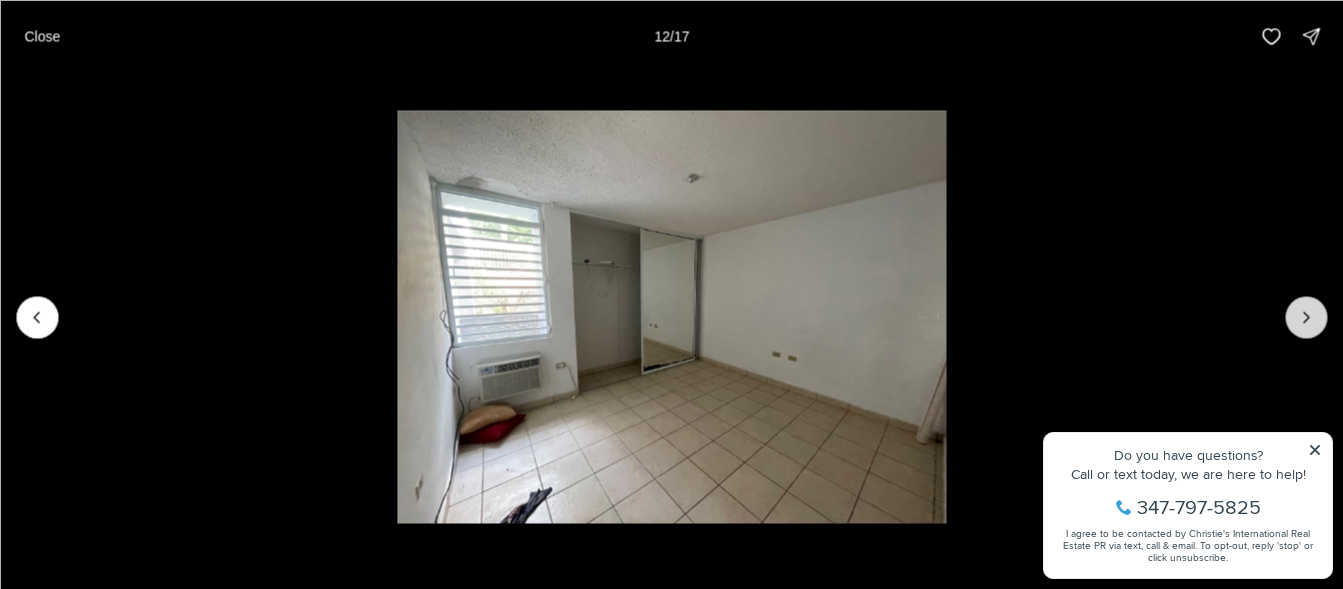 click 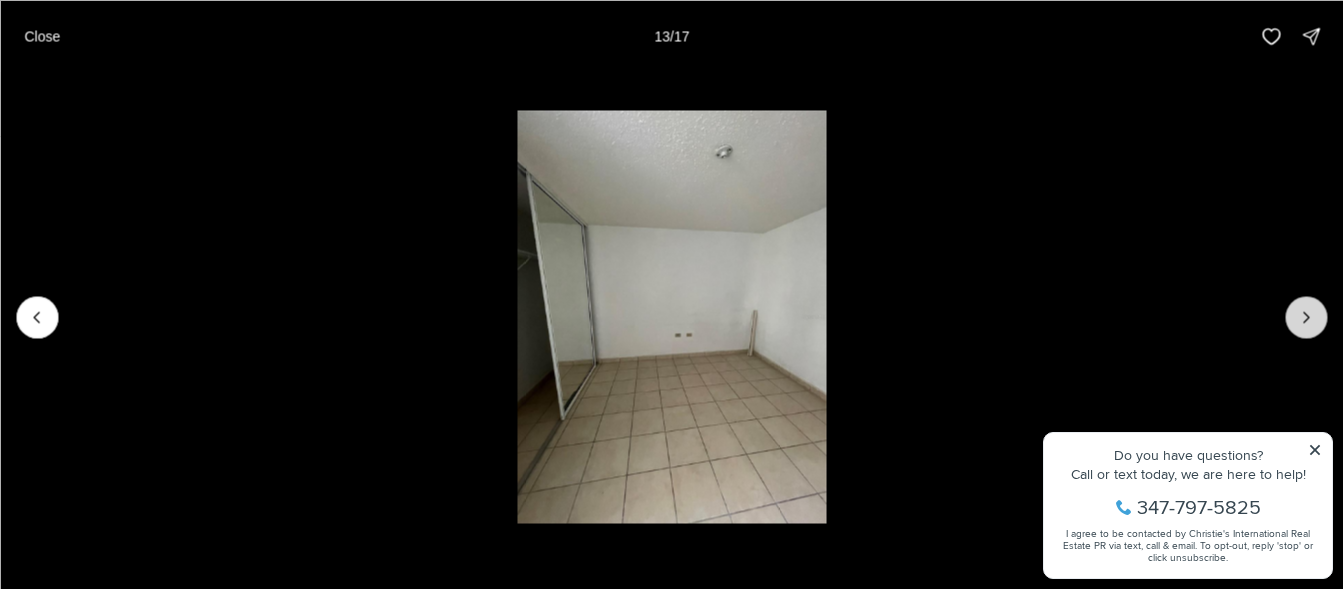 click 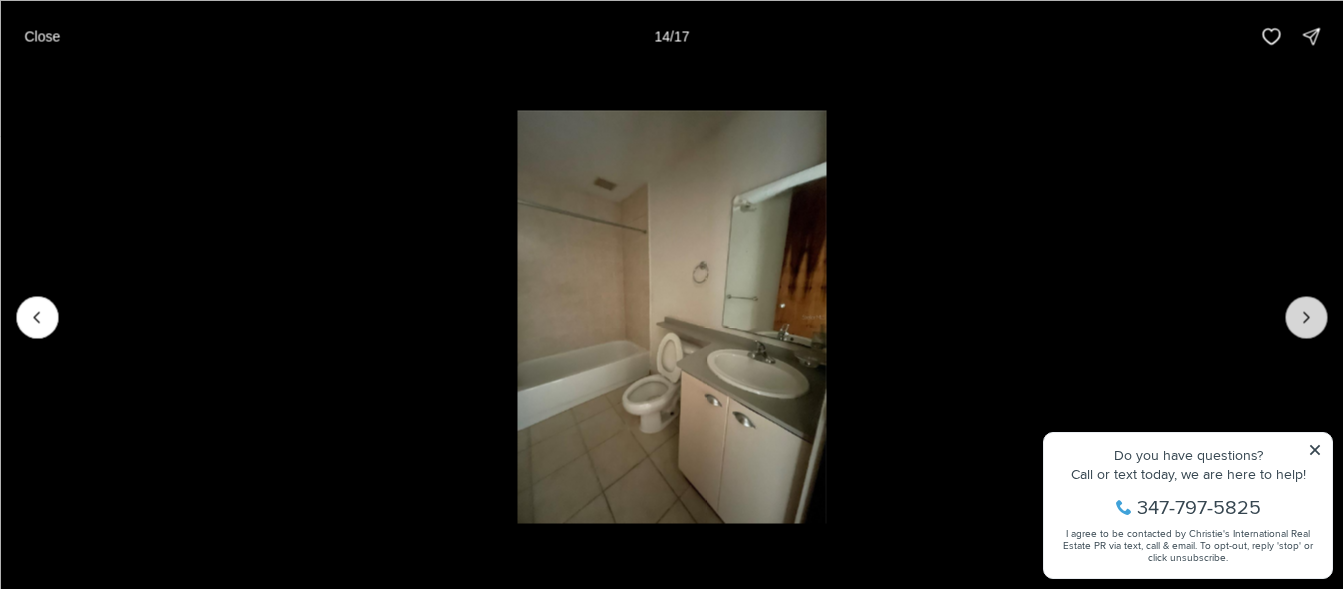 click 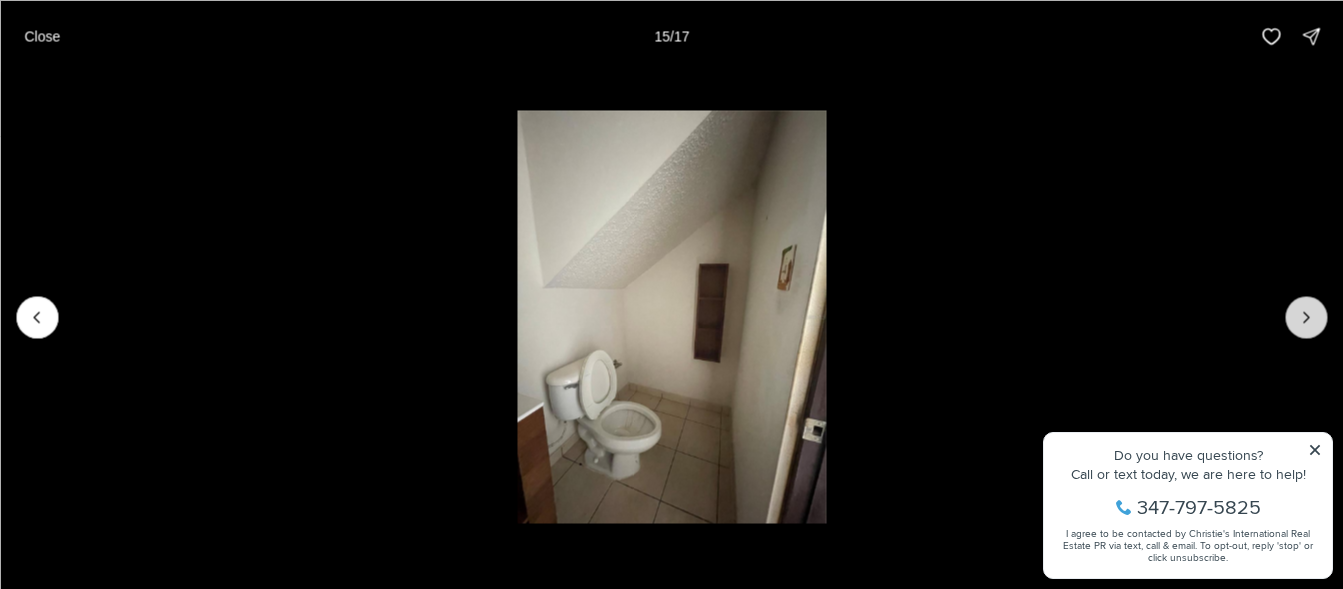 click 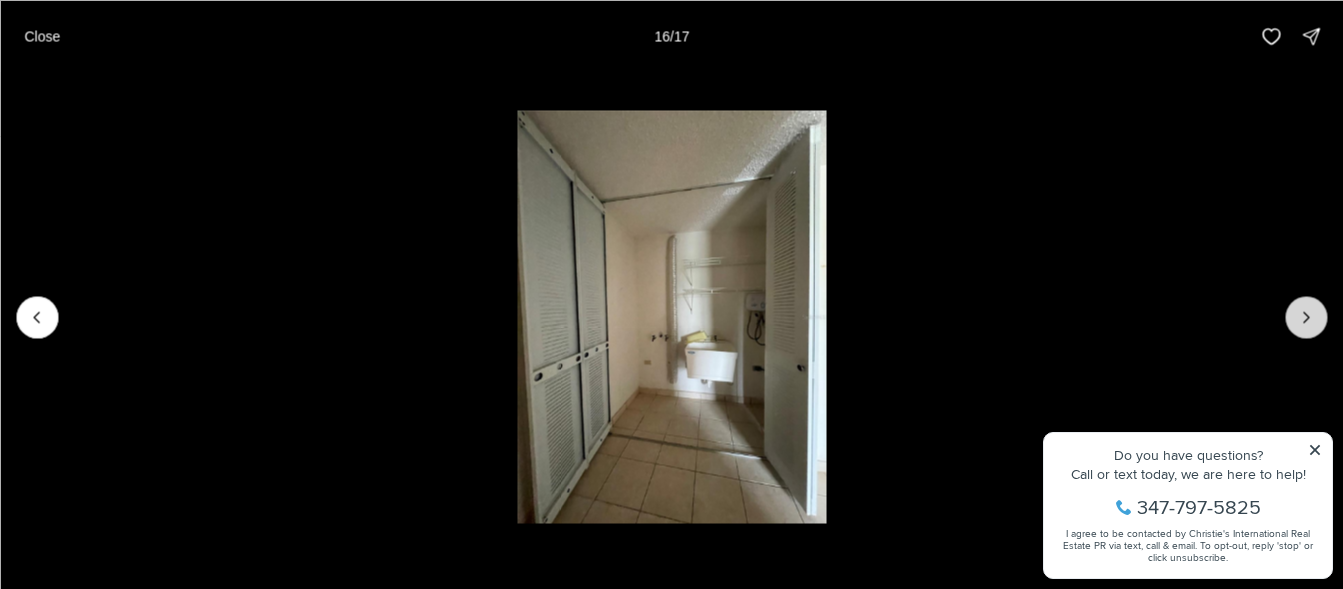 click 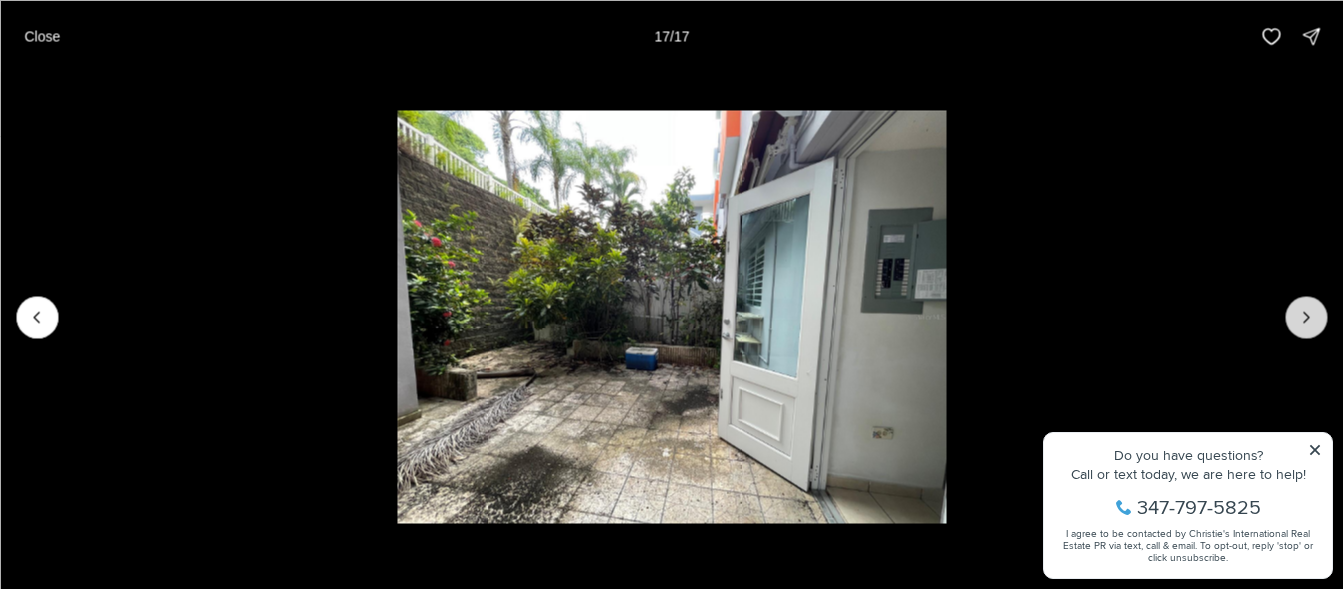 click at bounding box center [1306, 317] 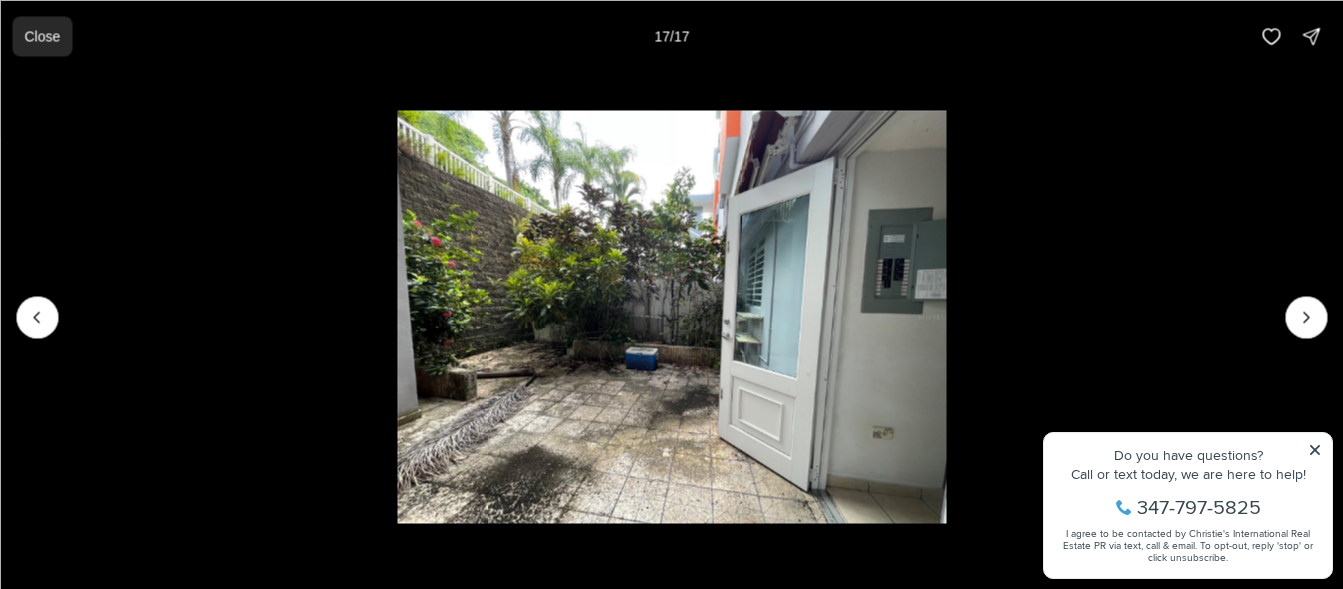 click on "Close" at bounding box center (42, 36) 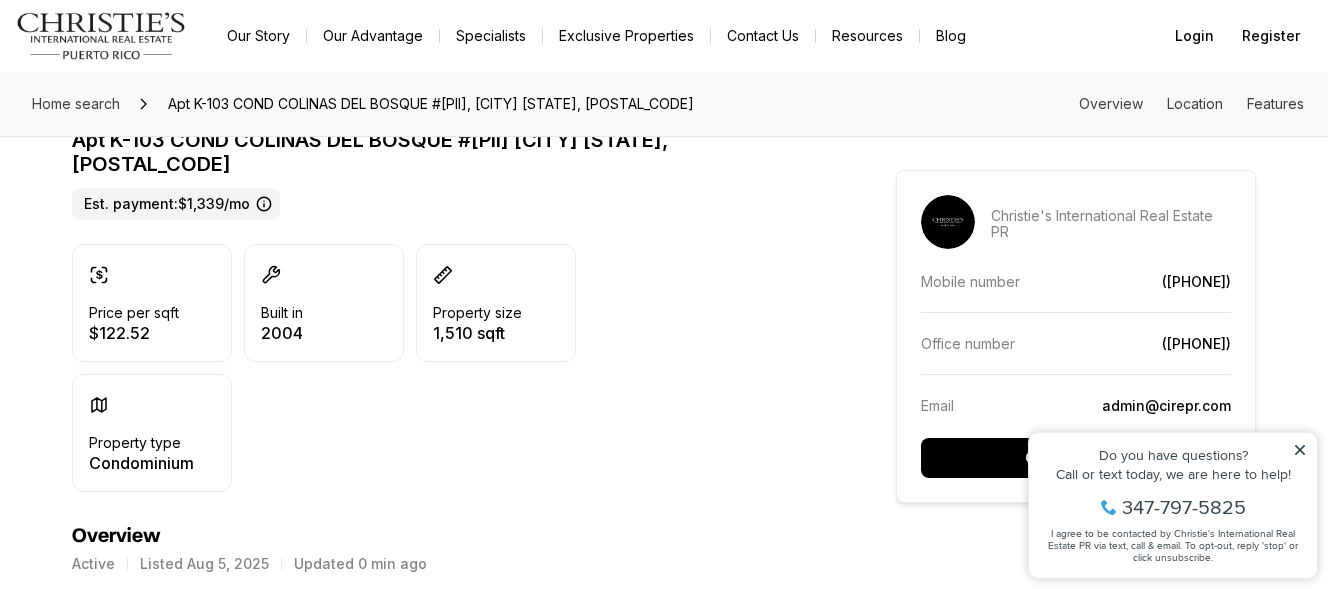scroll, scrollTop: 600, scrollLeft: 0, axis: vertical 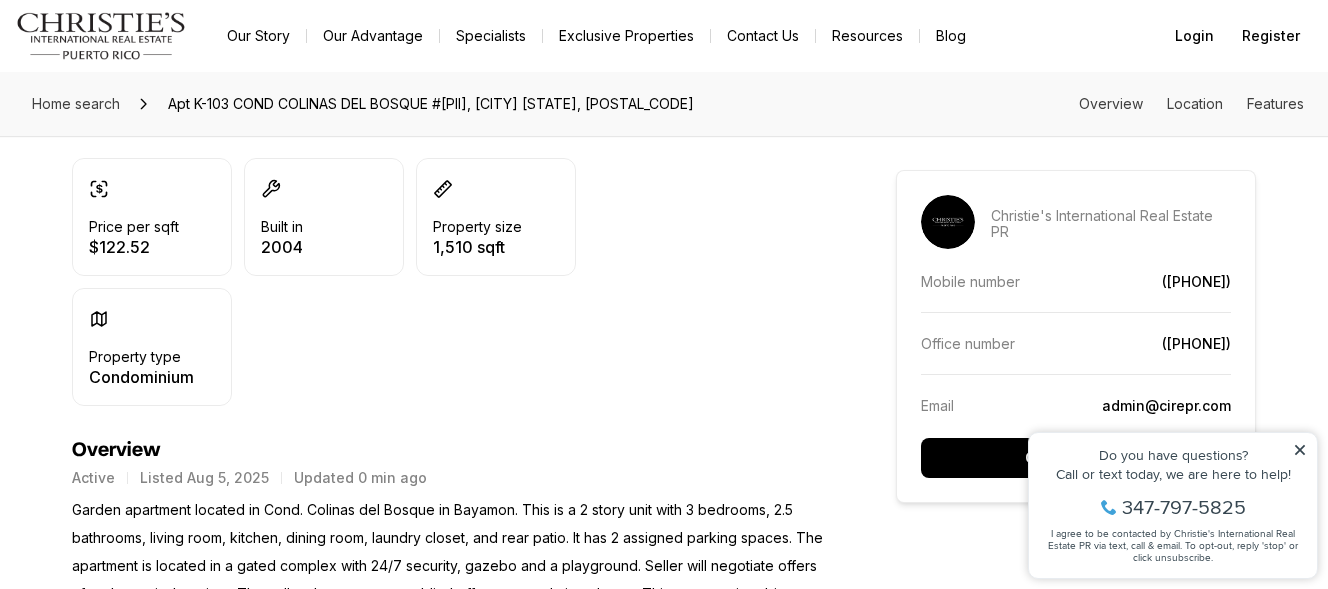 click 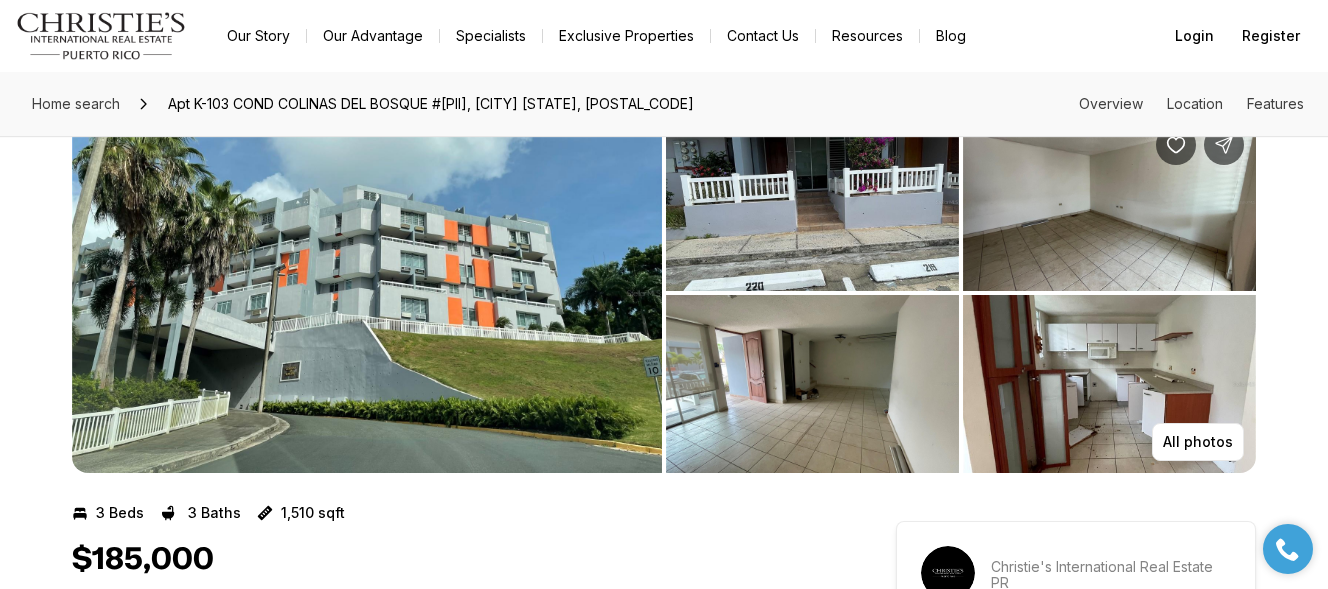 scroll, scrollTop: 0, scrollLeft: 0, axis: both 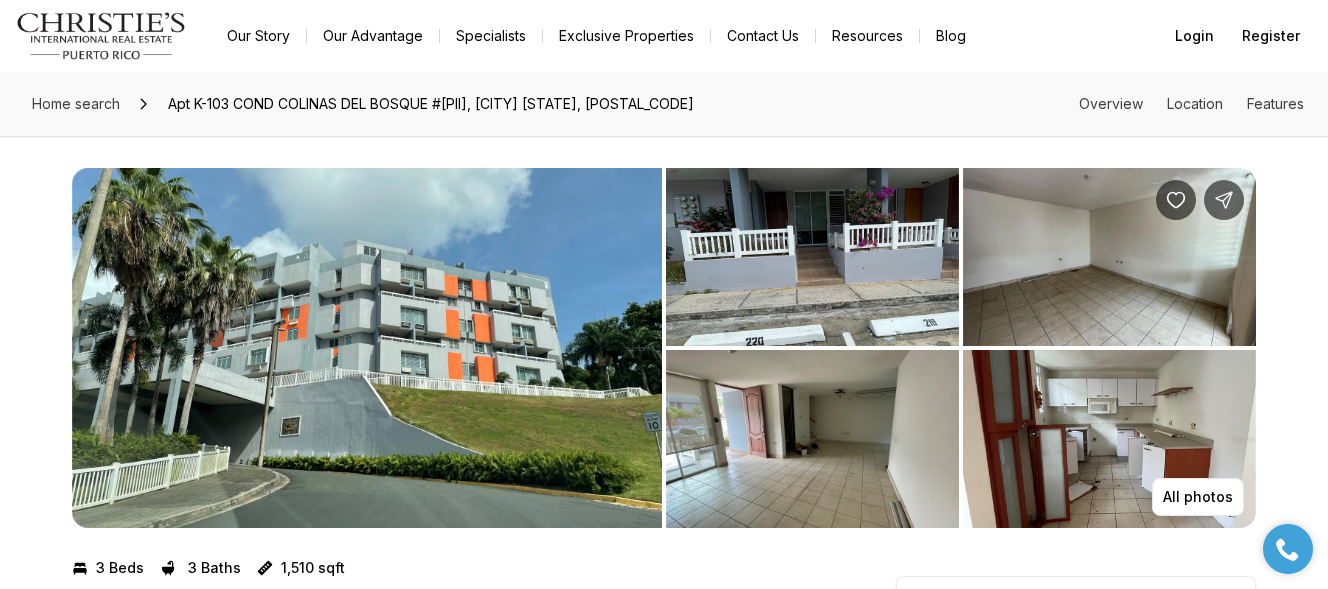 click at bounding box center [812, 257] 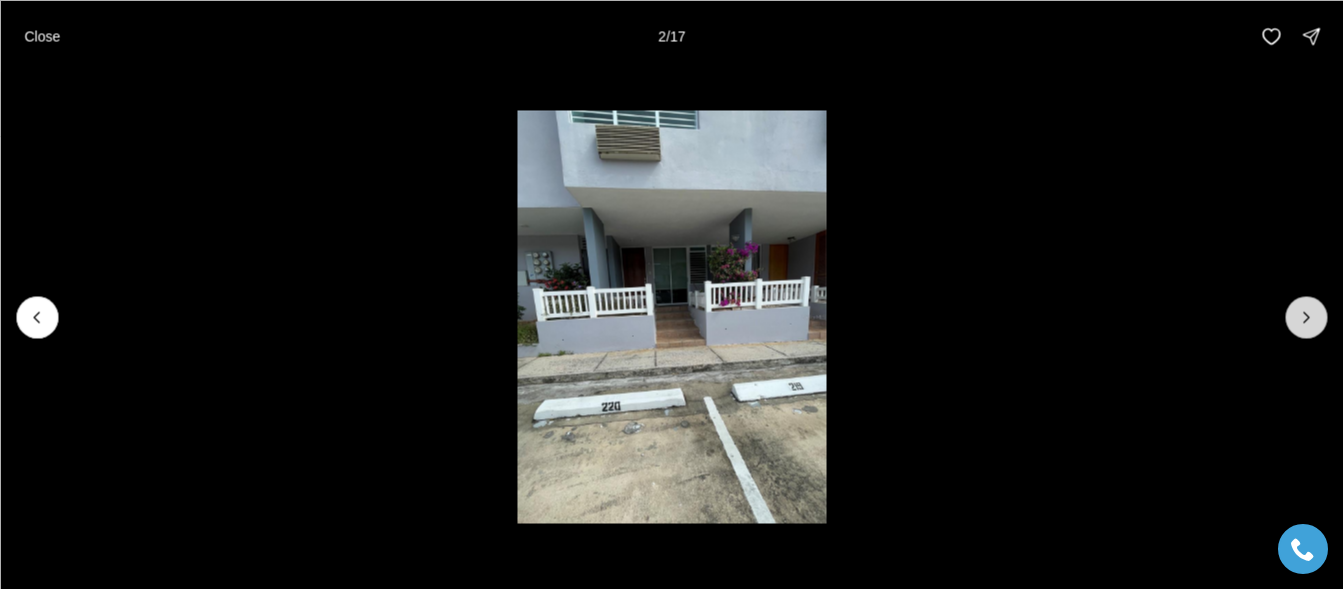 click 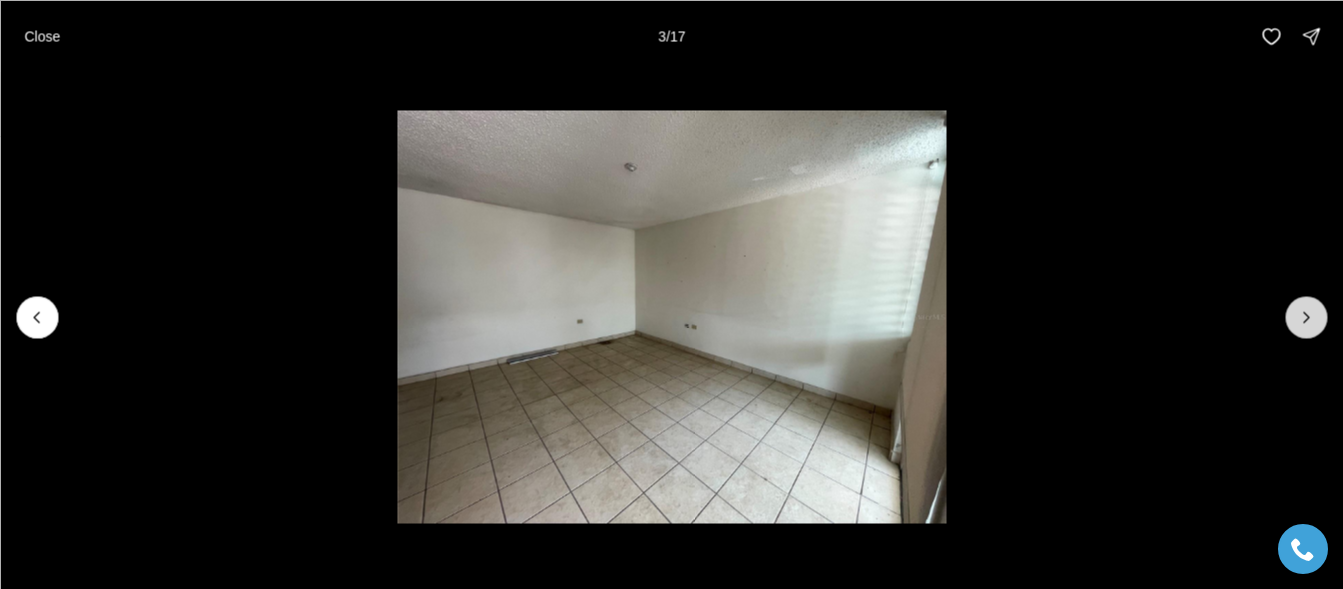 click 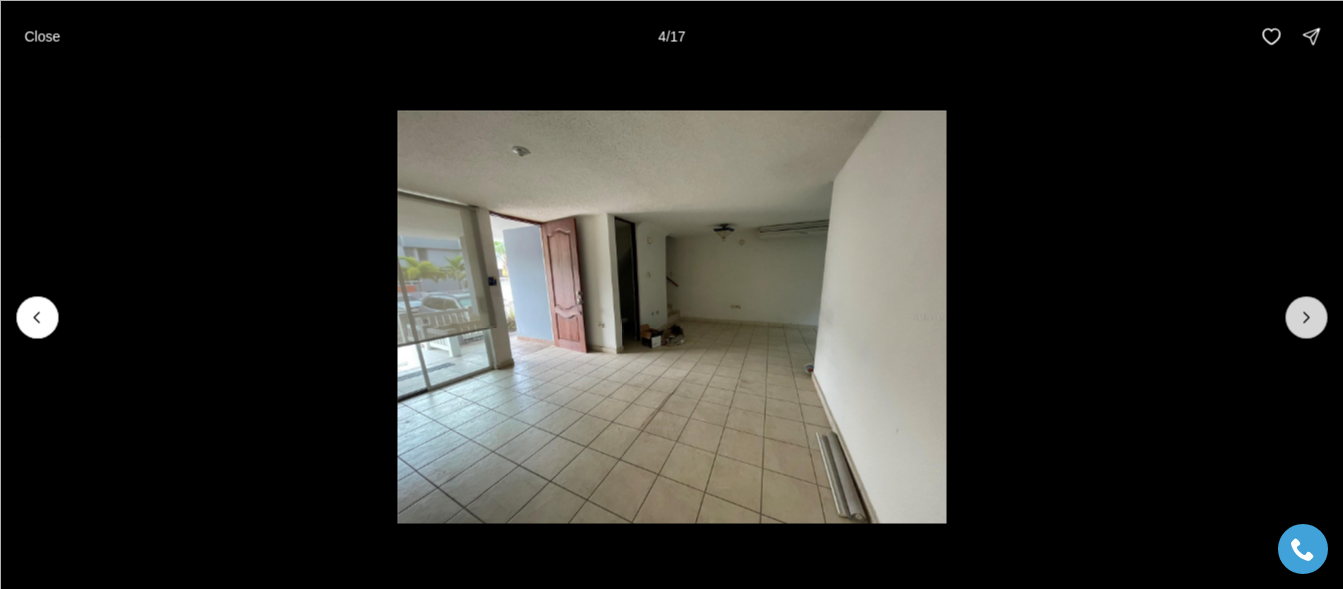 click 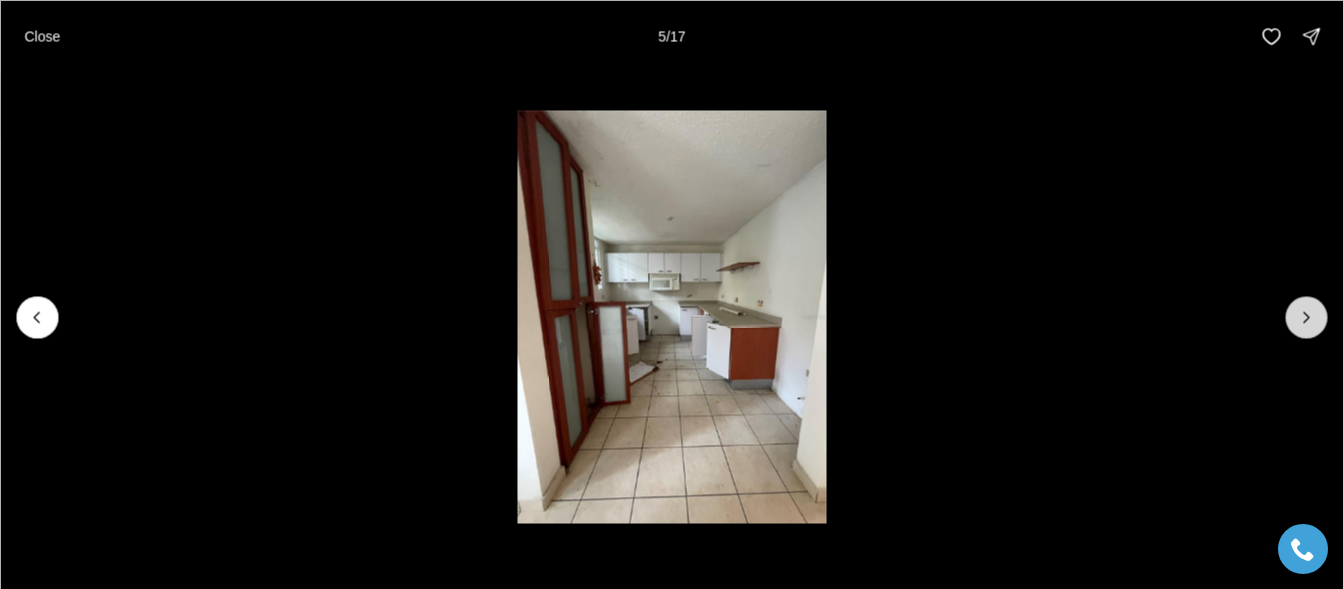click 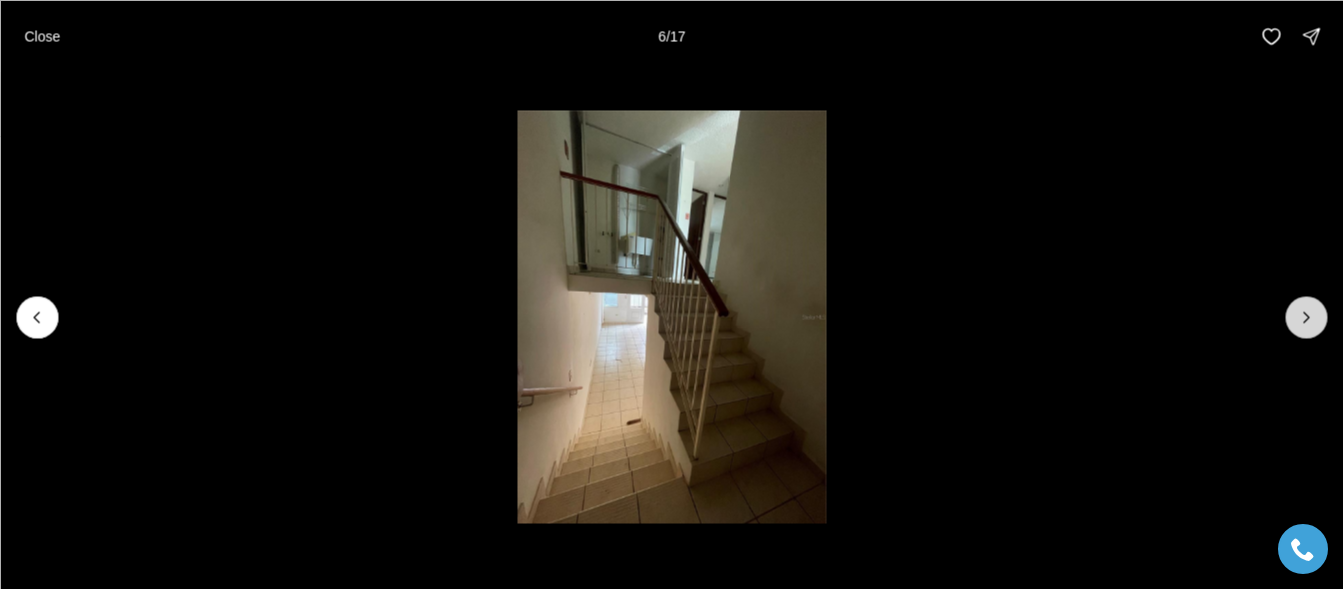 click 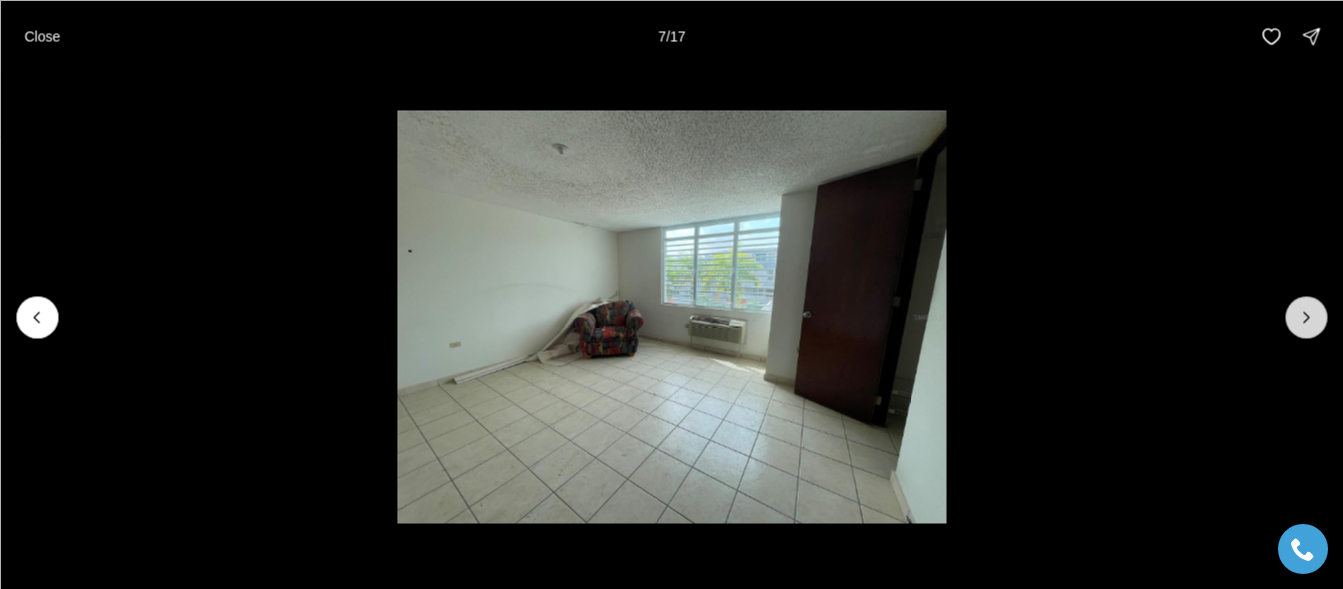 click 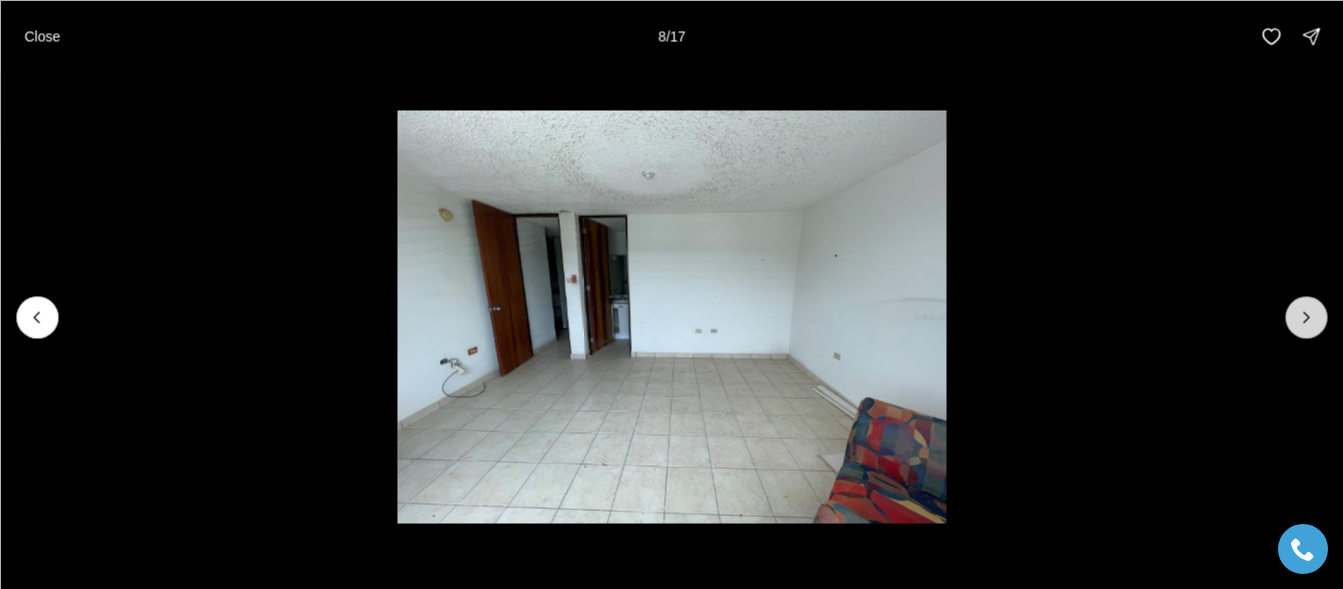 click 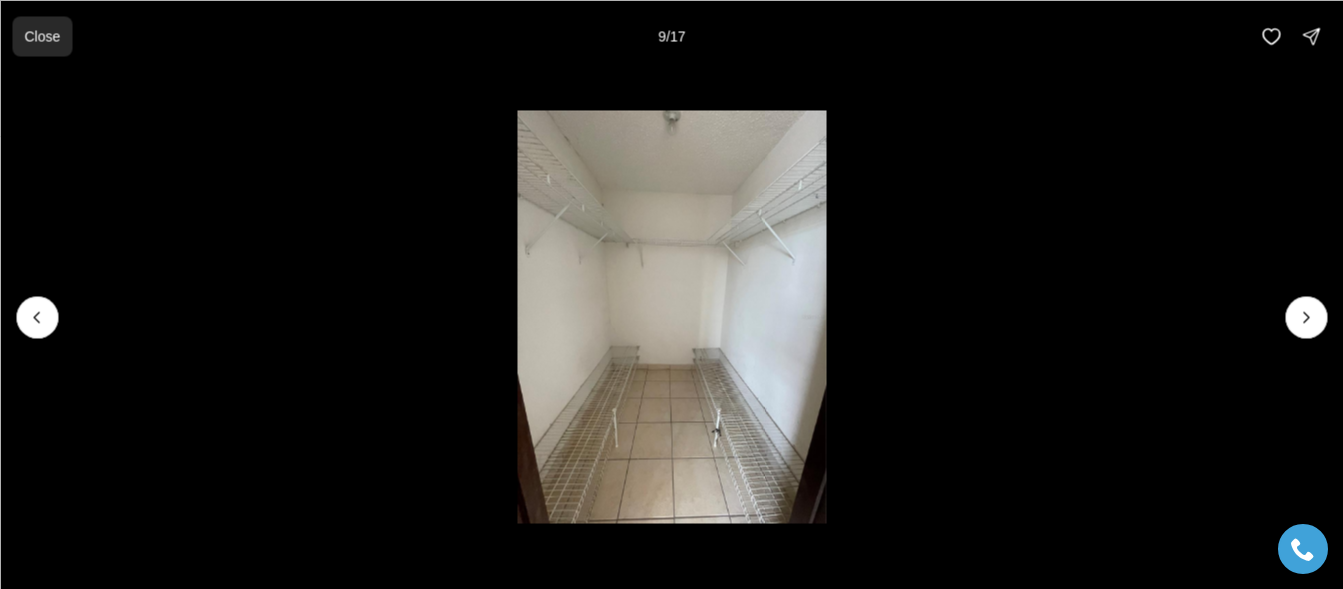 click on "Close" at bounding box center [42, 36] 